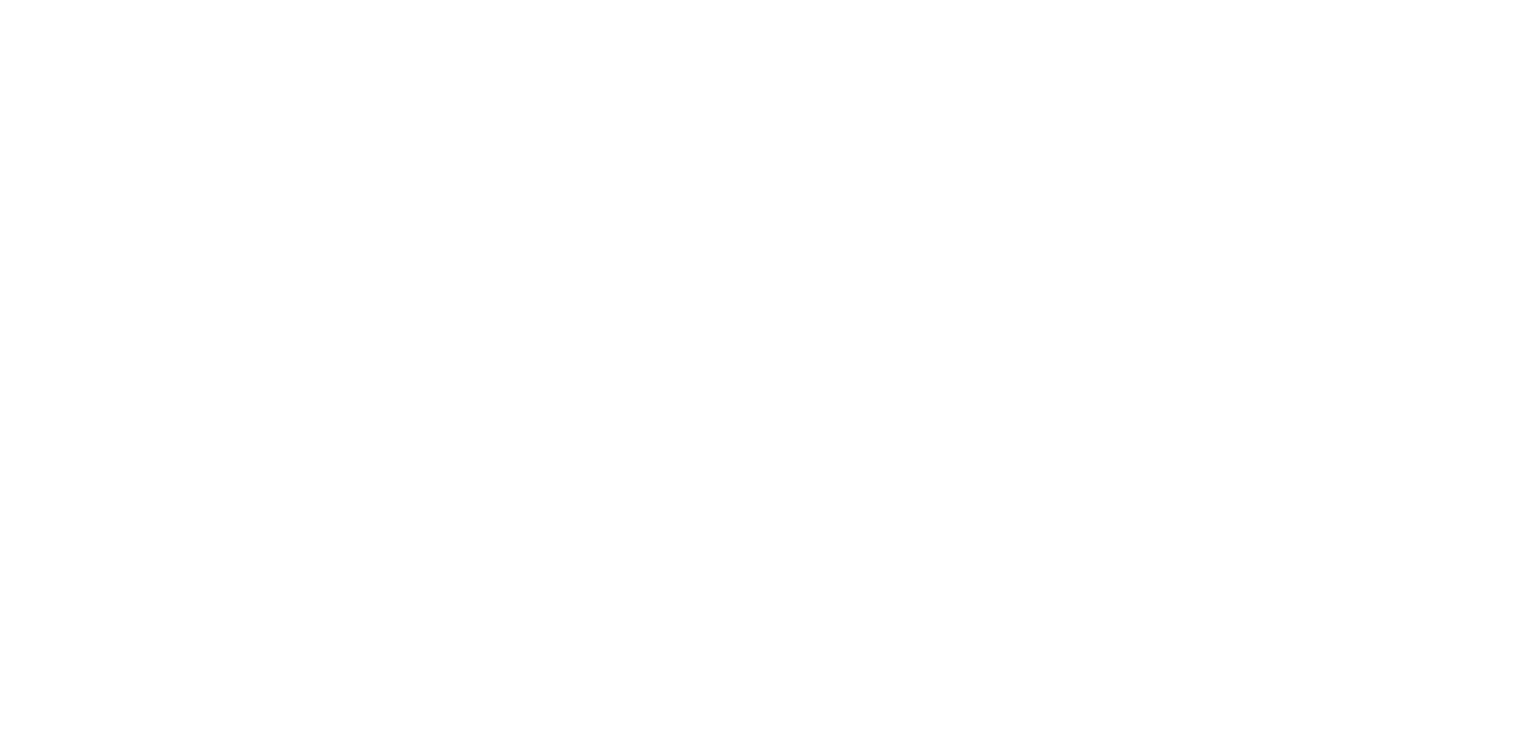 scroll, scrollTop: 0, scrollLeft: 0, axis: both 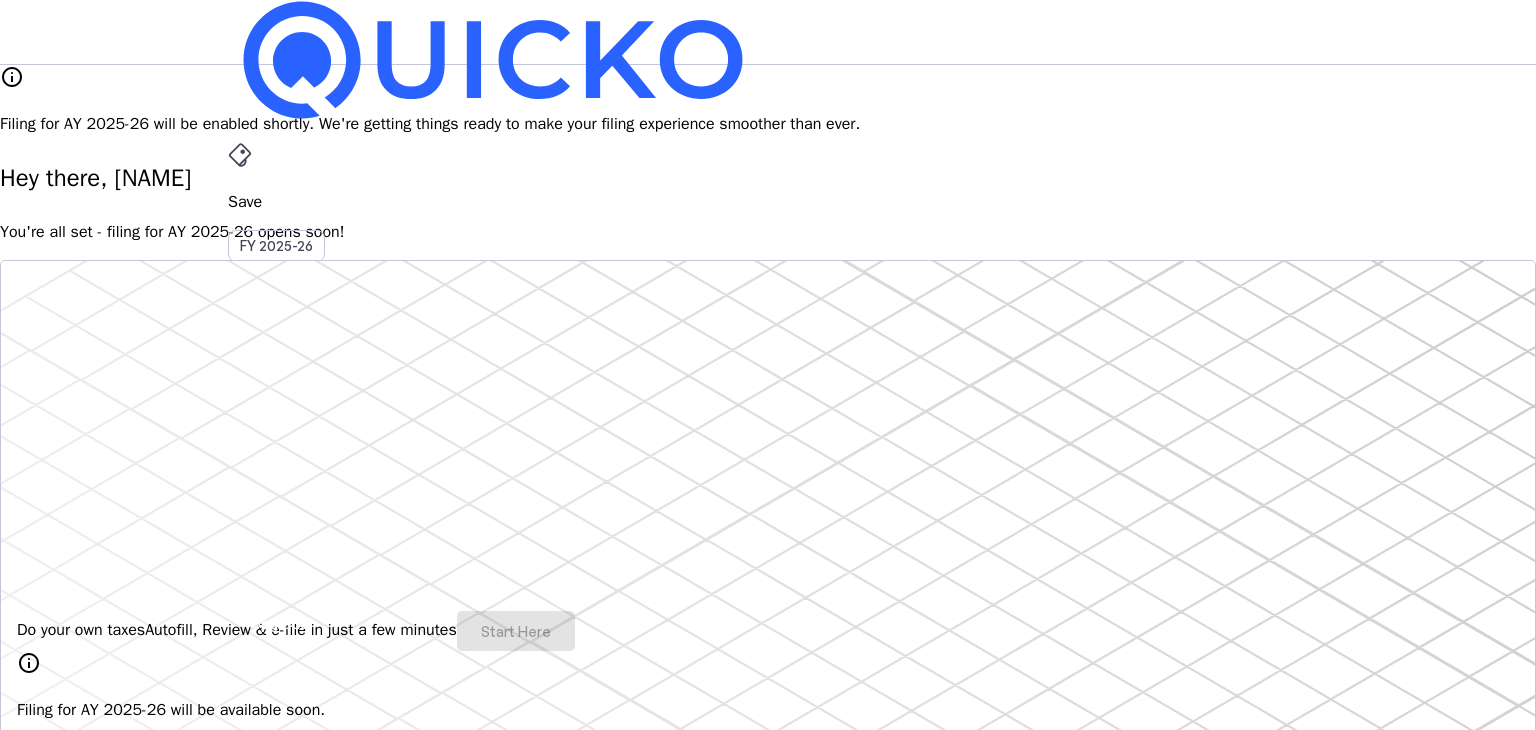 click on "info Filing for AY 2025-26 will be enabled shortly. We're getting things ready to make your filing experience smoother than ever.  Hey there, PRIYANSHU   You're all set - filing for AY 2025-26 opens soon!   Do your own taxes   Autofill, Review & e-file in just a few minutes   Start Here  info Filing for AY 2025-26 will be available soon.   /5 |  reviews   We do your taxes   Expert will prepare, review & e-file your tax return, making sure nothing gets missed.   Explore   Benefits of filing on Quicko   Explore  Upgrade to Elite Elevate your experience and maximize the full potential of Quicko. Upgrade now & unlock advanced features. Learn More File Revised Return Make amendments to your tax return. Start by preparing your revised return on Quicko.  Revise Return View E-Filed Returns Access & view history of previously filed ITRs, conveniently download ITR forms & acknowledgments. Explore File ITR-U File your ITR for previous years seamlessly. Stay compliant by easily addressing any pending filings." at bounding box center (768, 1090) 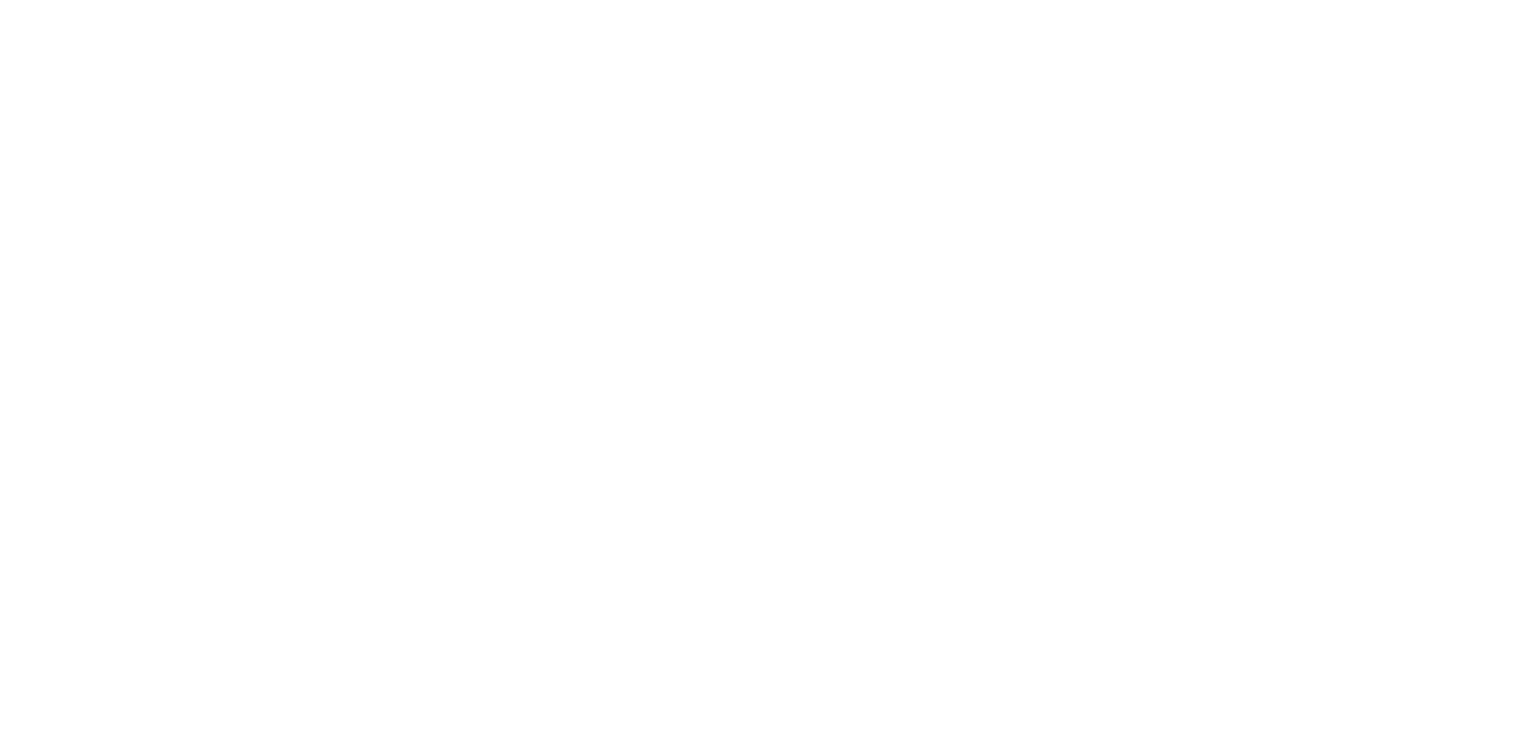 scroll, scrollTop: 0, scrollLeft: 0, axis: both 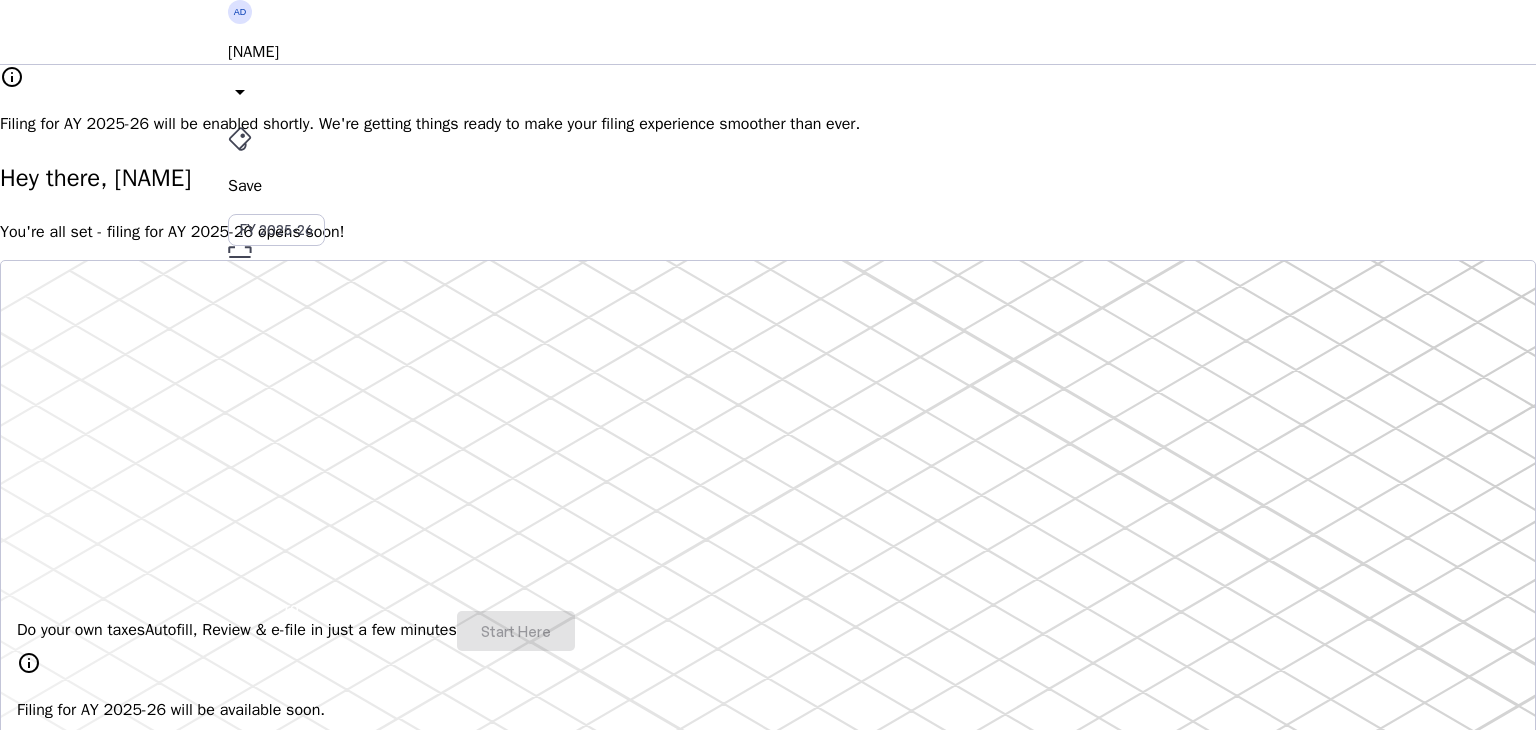 click on "arrow_drop_down" at bounding box center (240, 520) 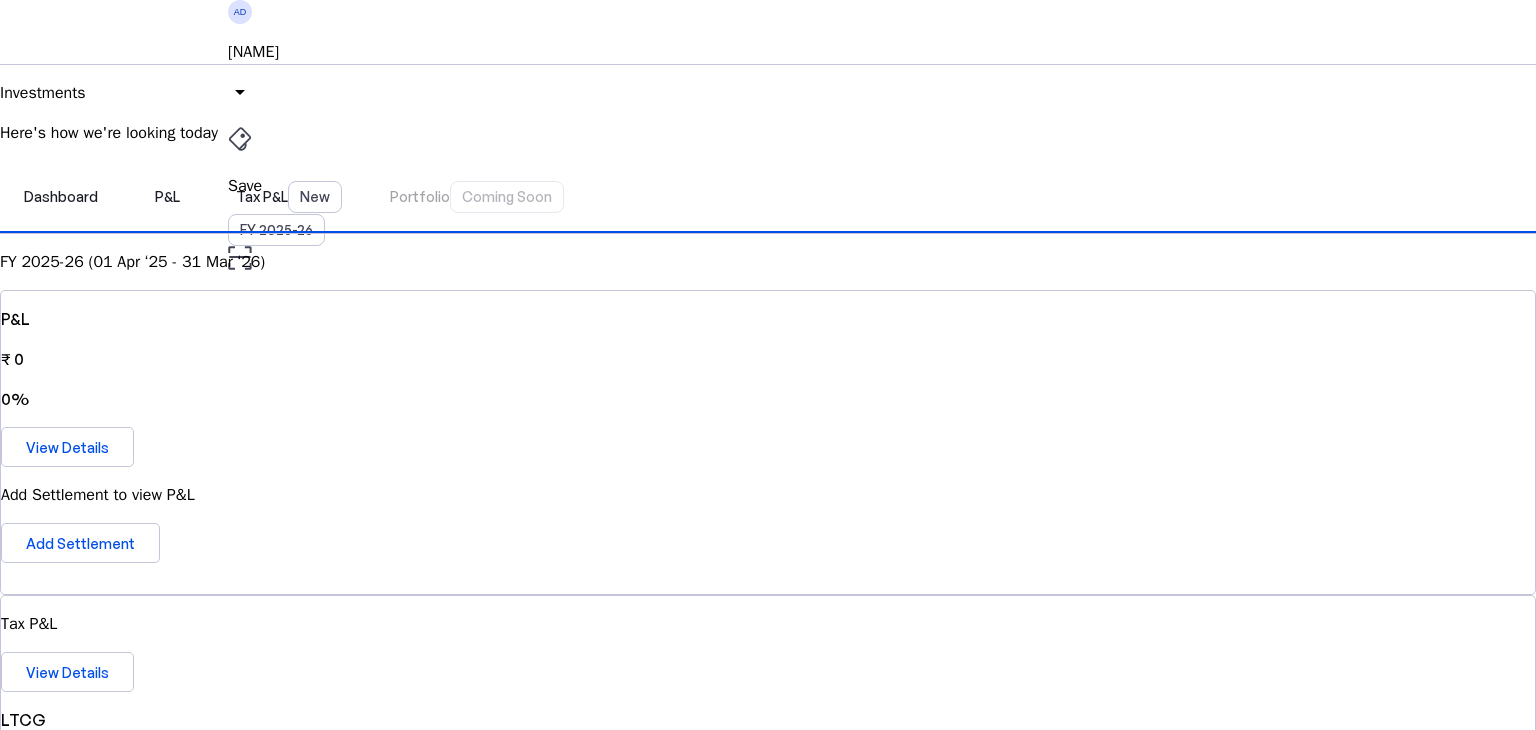 click on "Tax P&L  New" at bounding box center [289, 197] 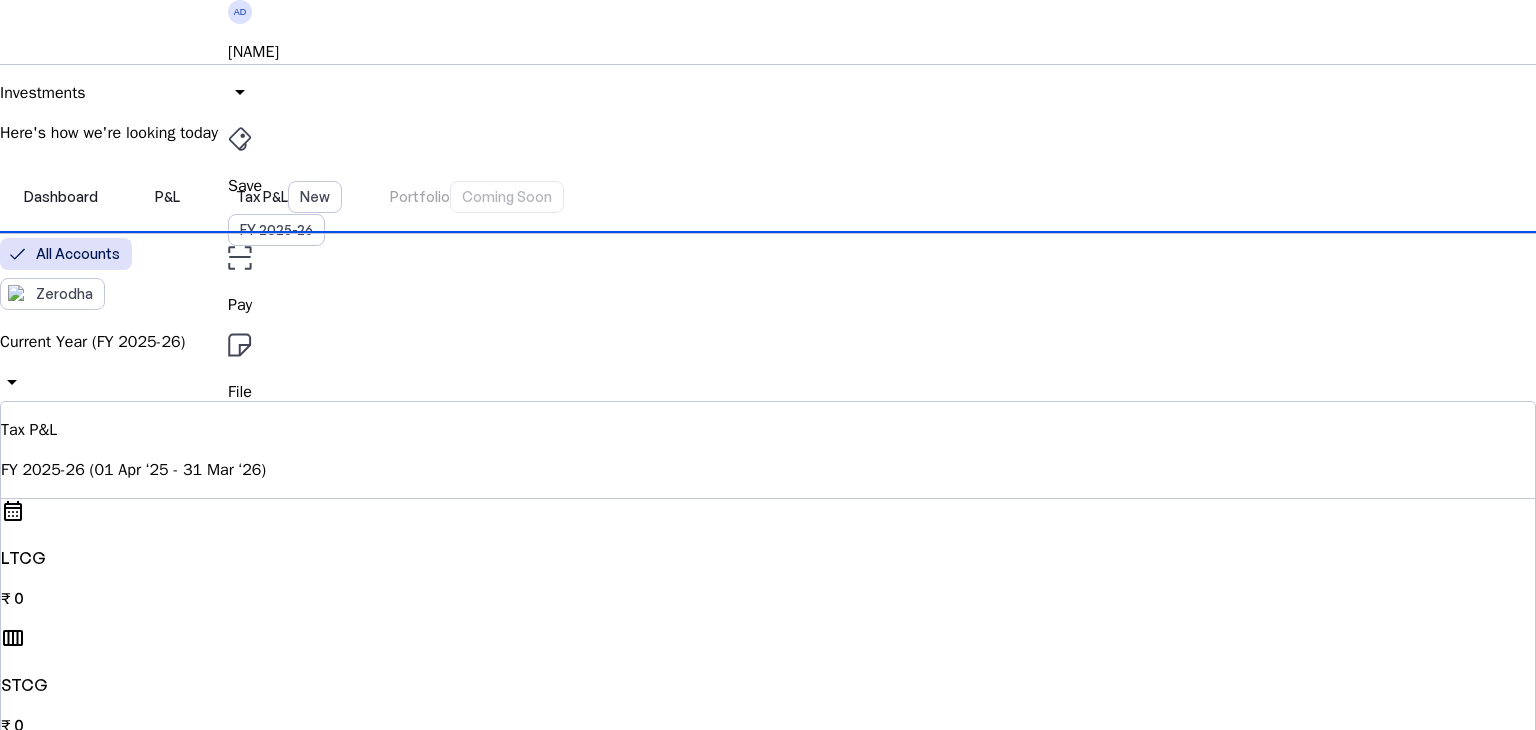 click on "Current Year (FY 2025-26)" at bounding box center (768, 342) 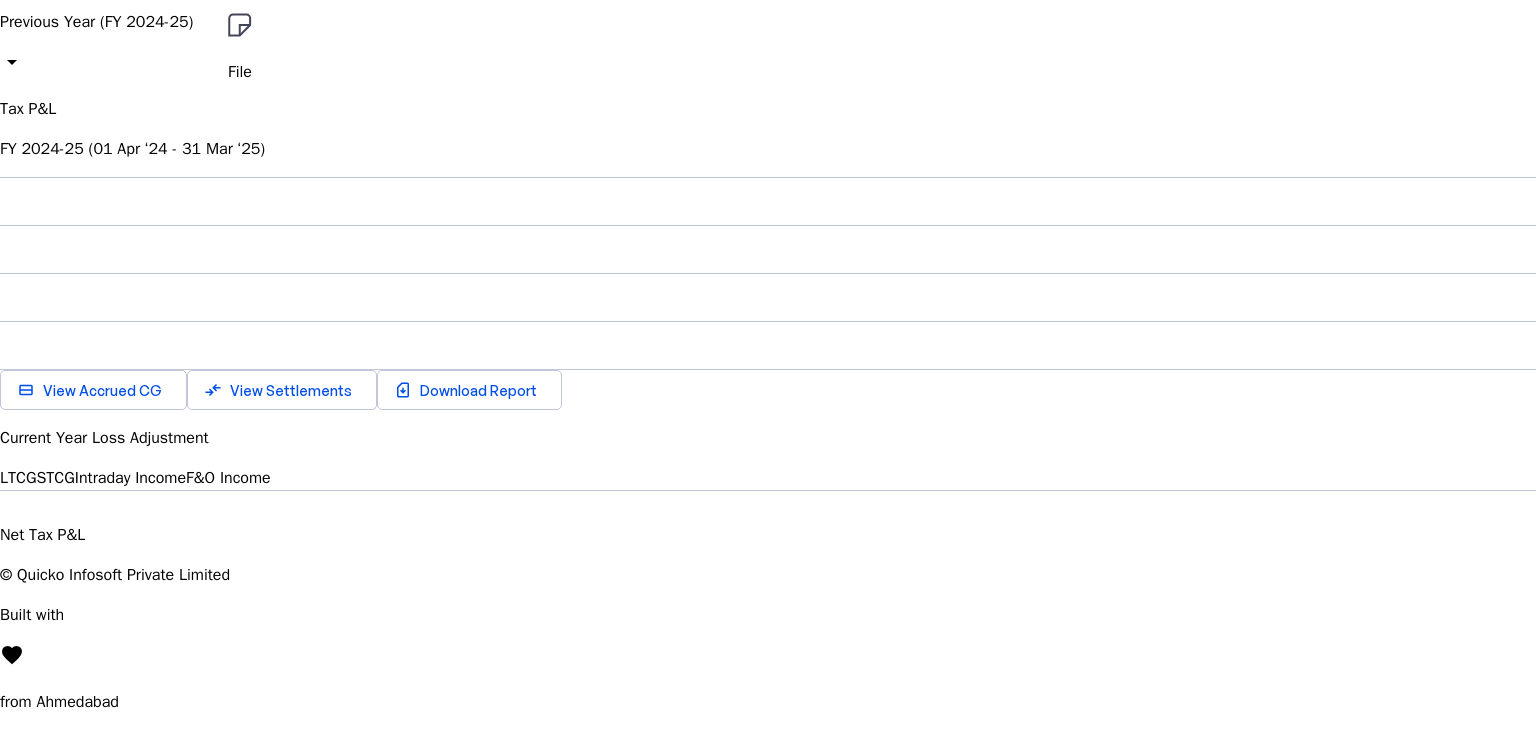 scroll, scrollTop: 300, scrollLeft: 0, axis: vertical 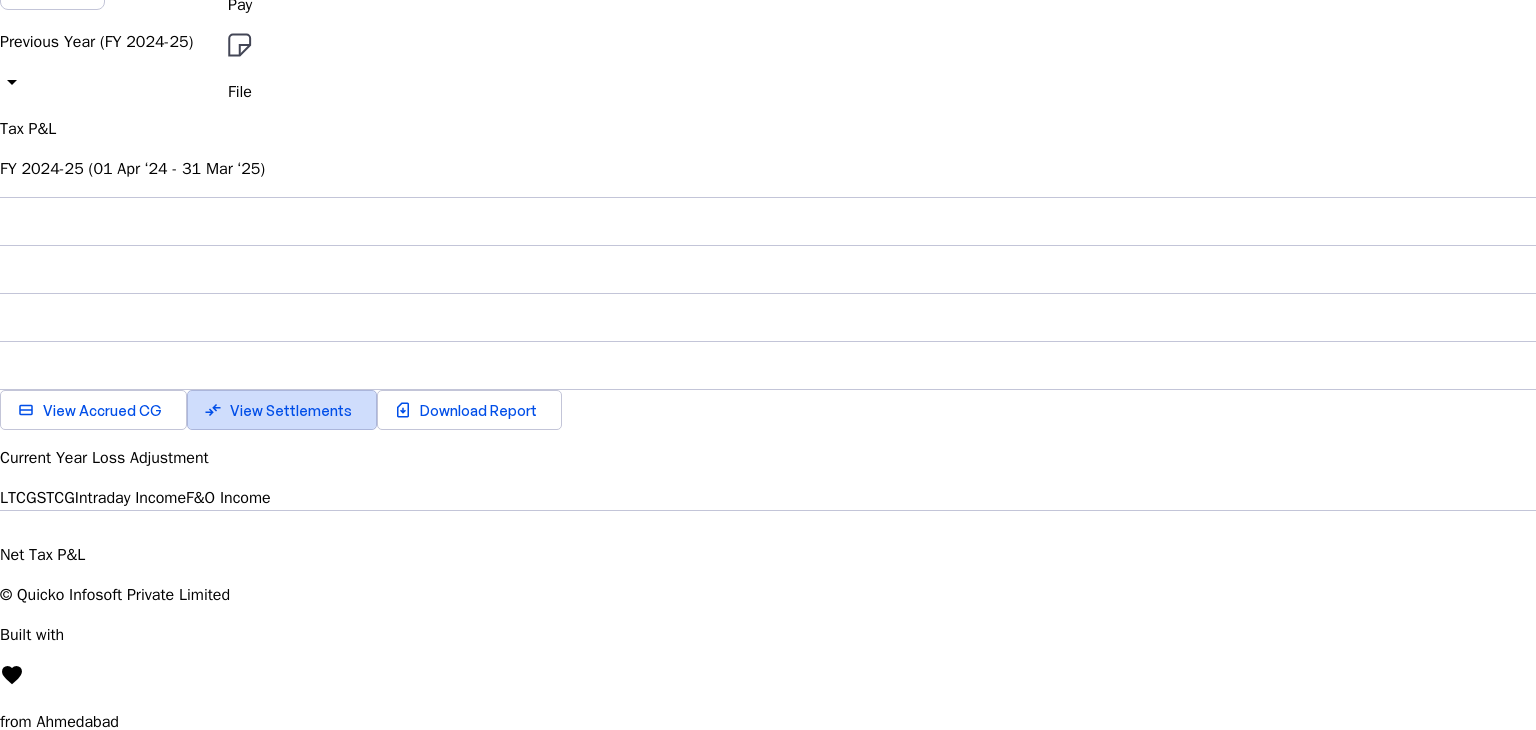 click on "View Settlements" at bounding box center (291, 410) 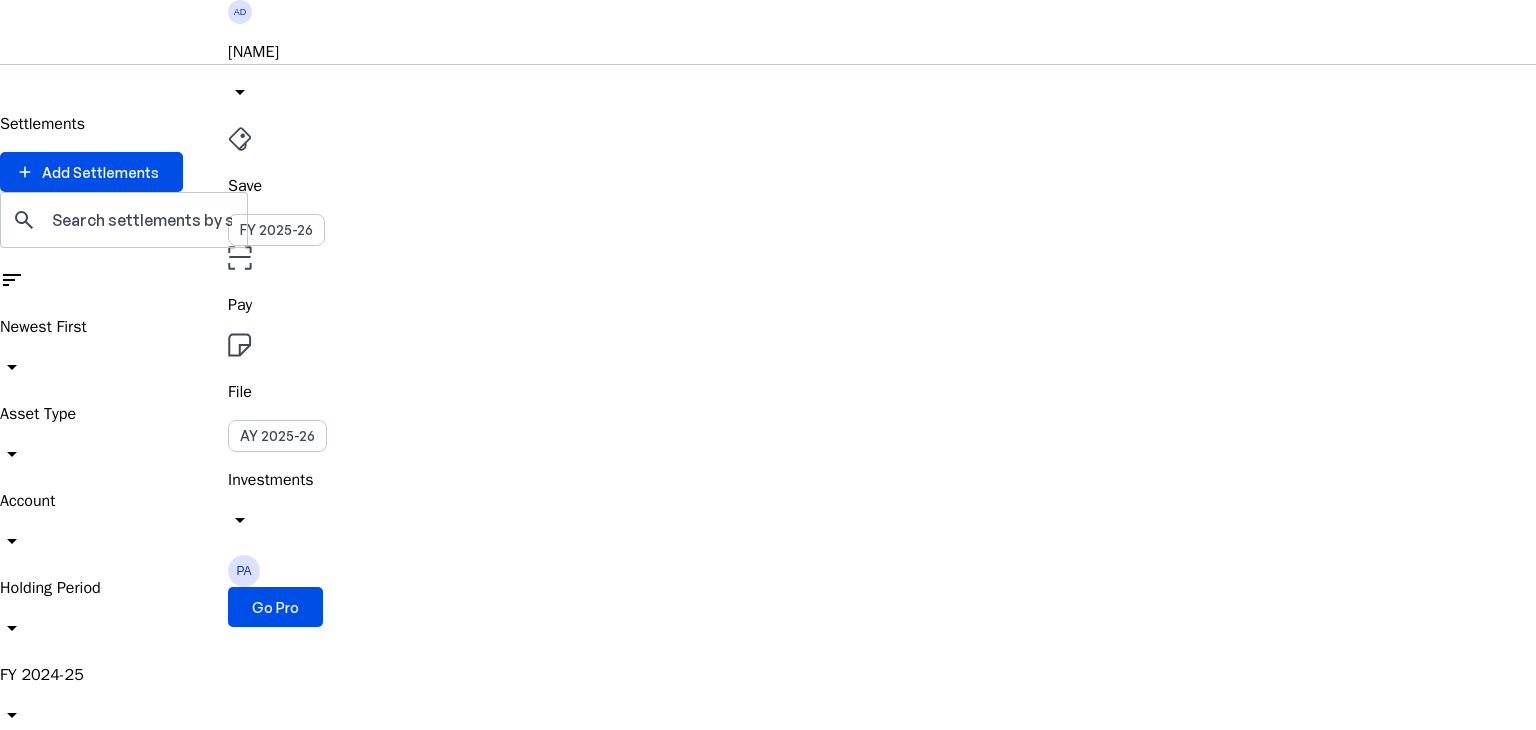 click at bounding box center [12, 77] 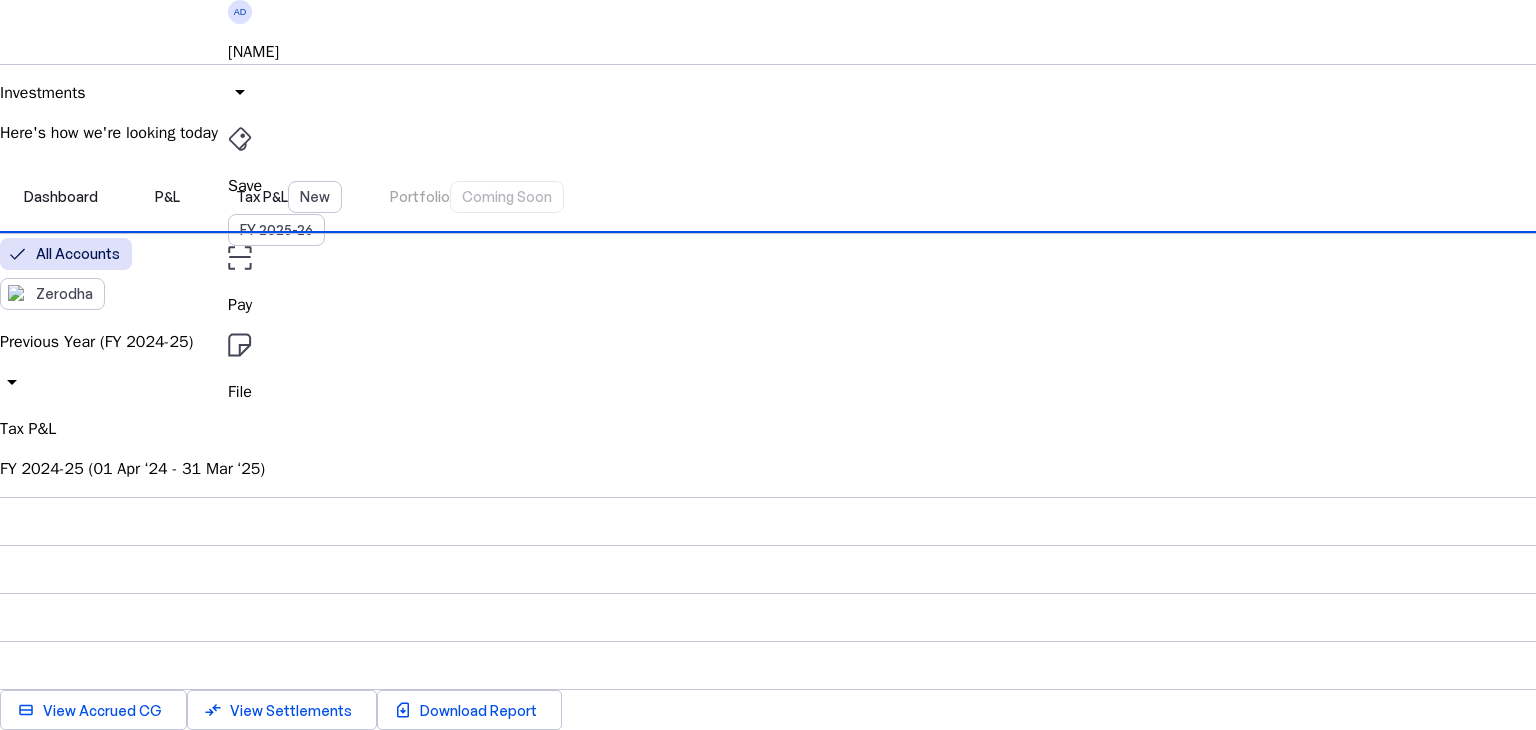 click on "PA" at bounding box center (244, 571) 